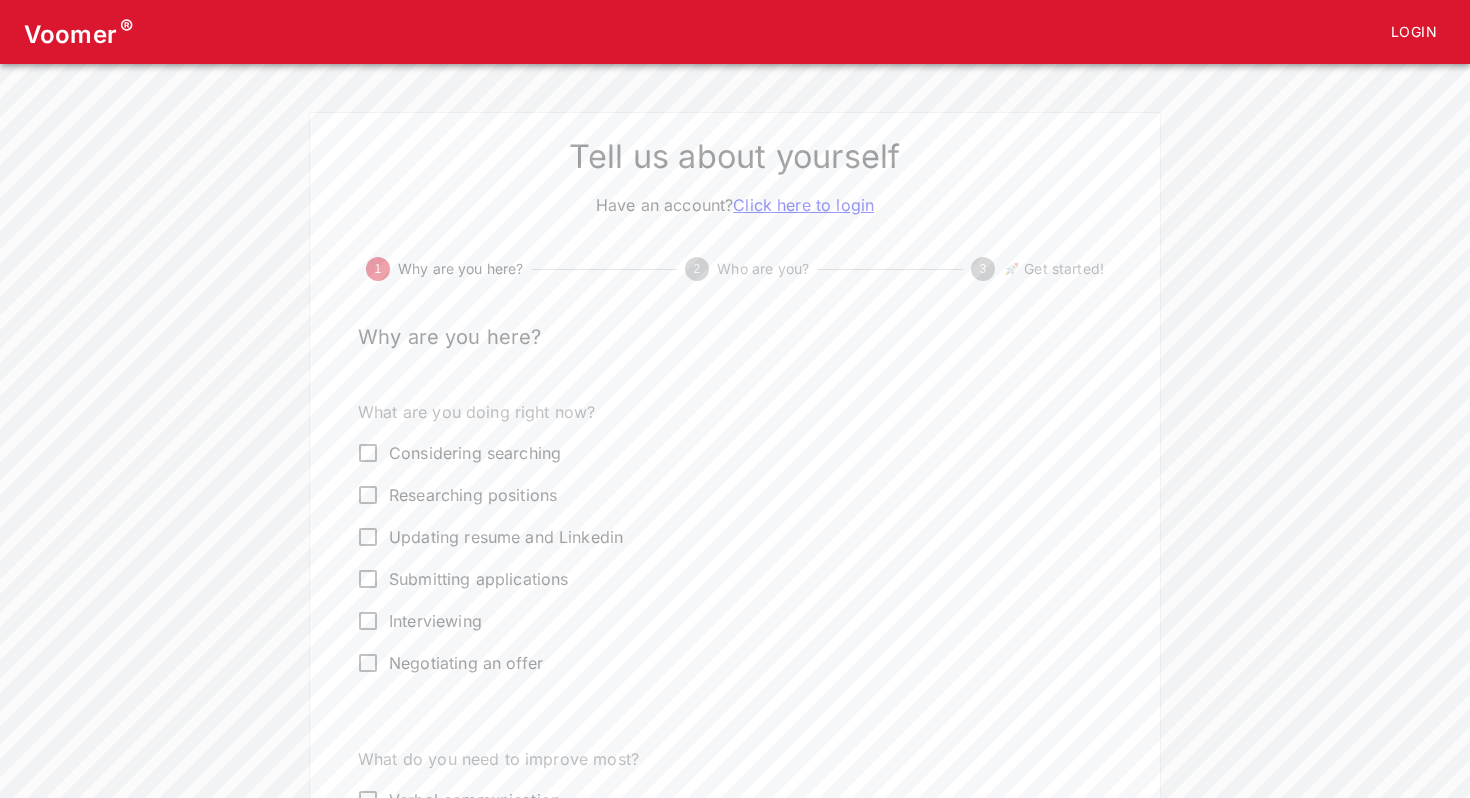 scroll, scrollTop: 109, scrollLeft: 0, axis: vertical 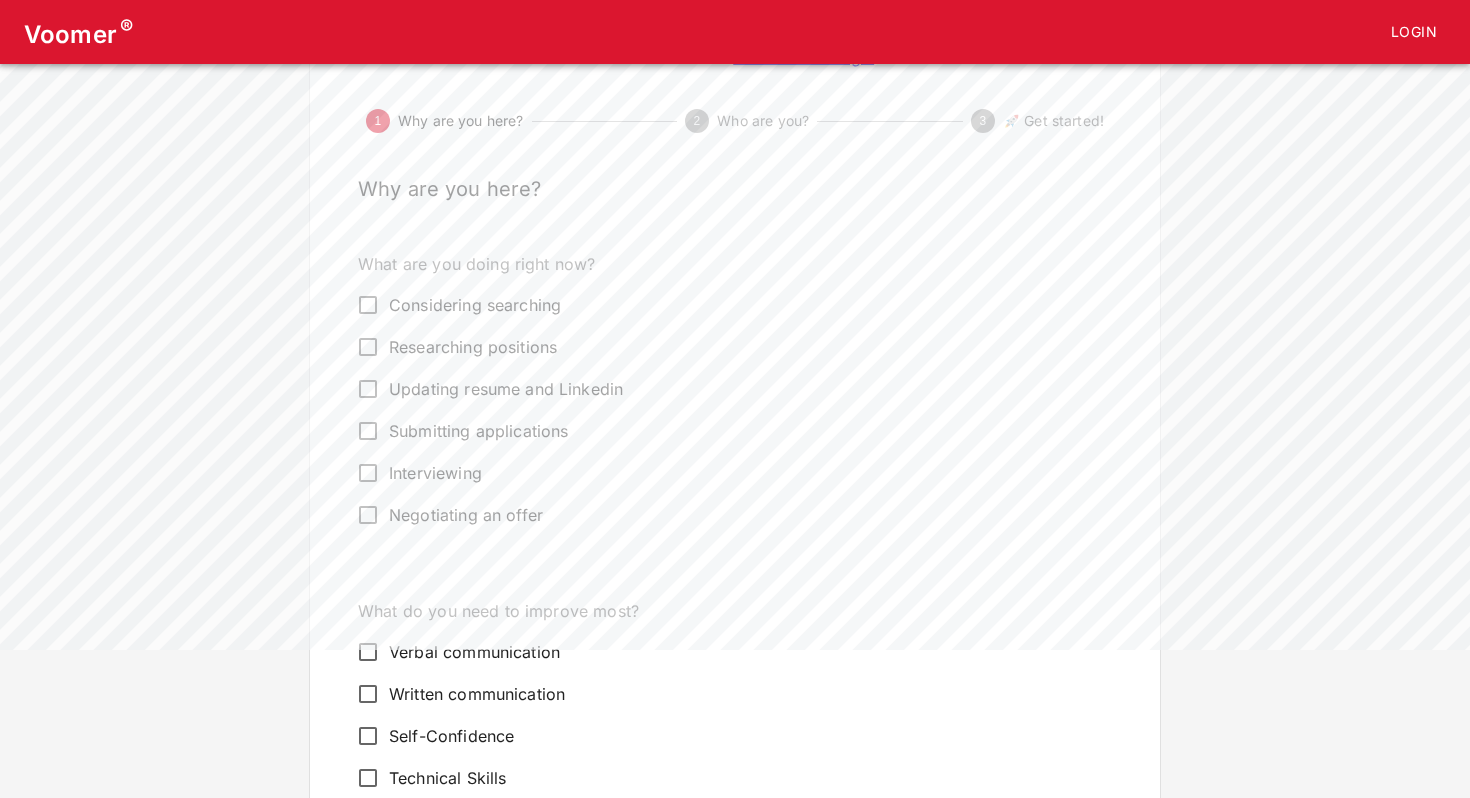click on "Interviewing" at bounding box center (435, 473) 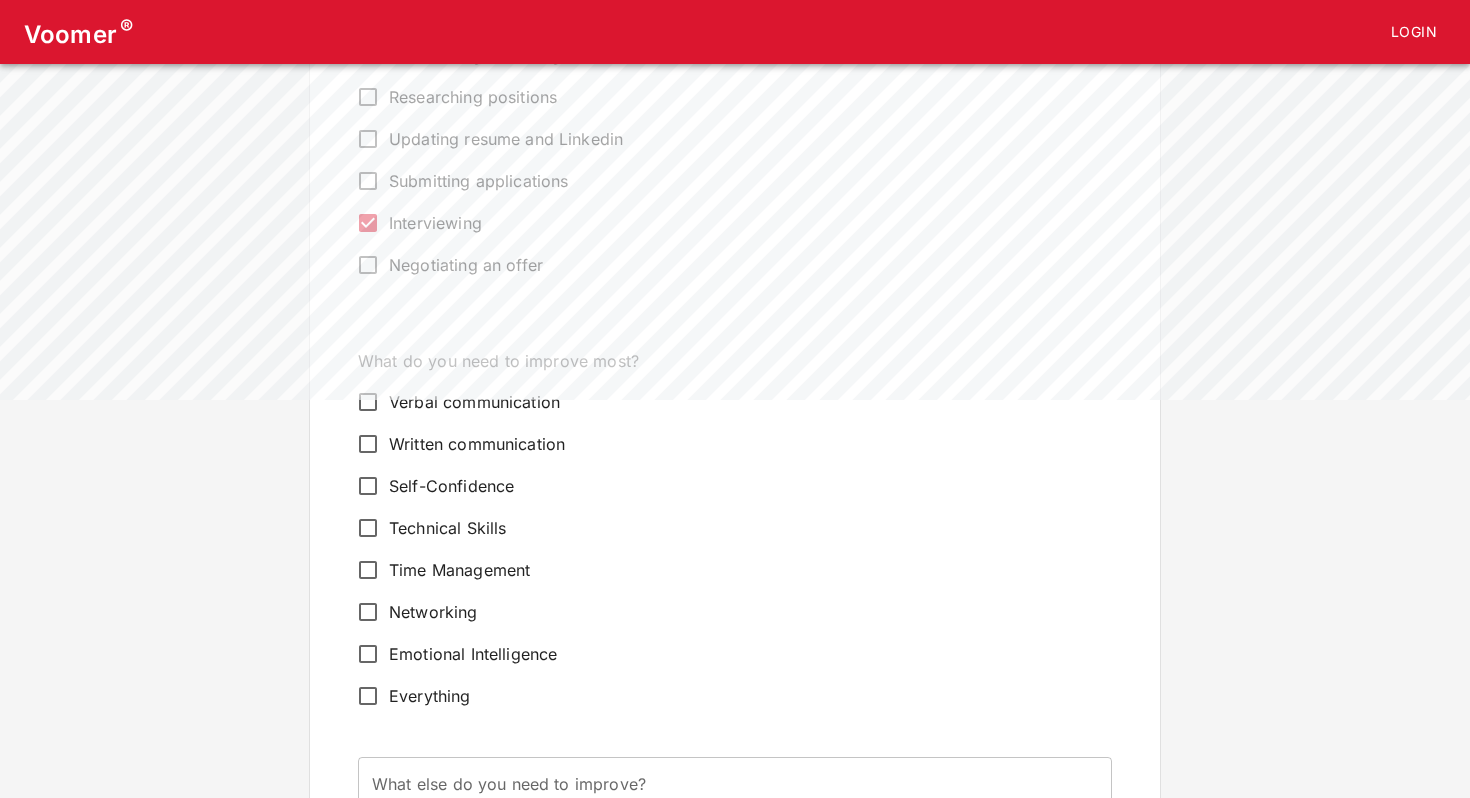 scroll, scrollTop: 406, scrollLeft: 0, axis: vertical 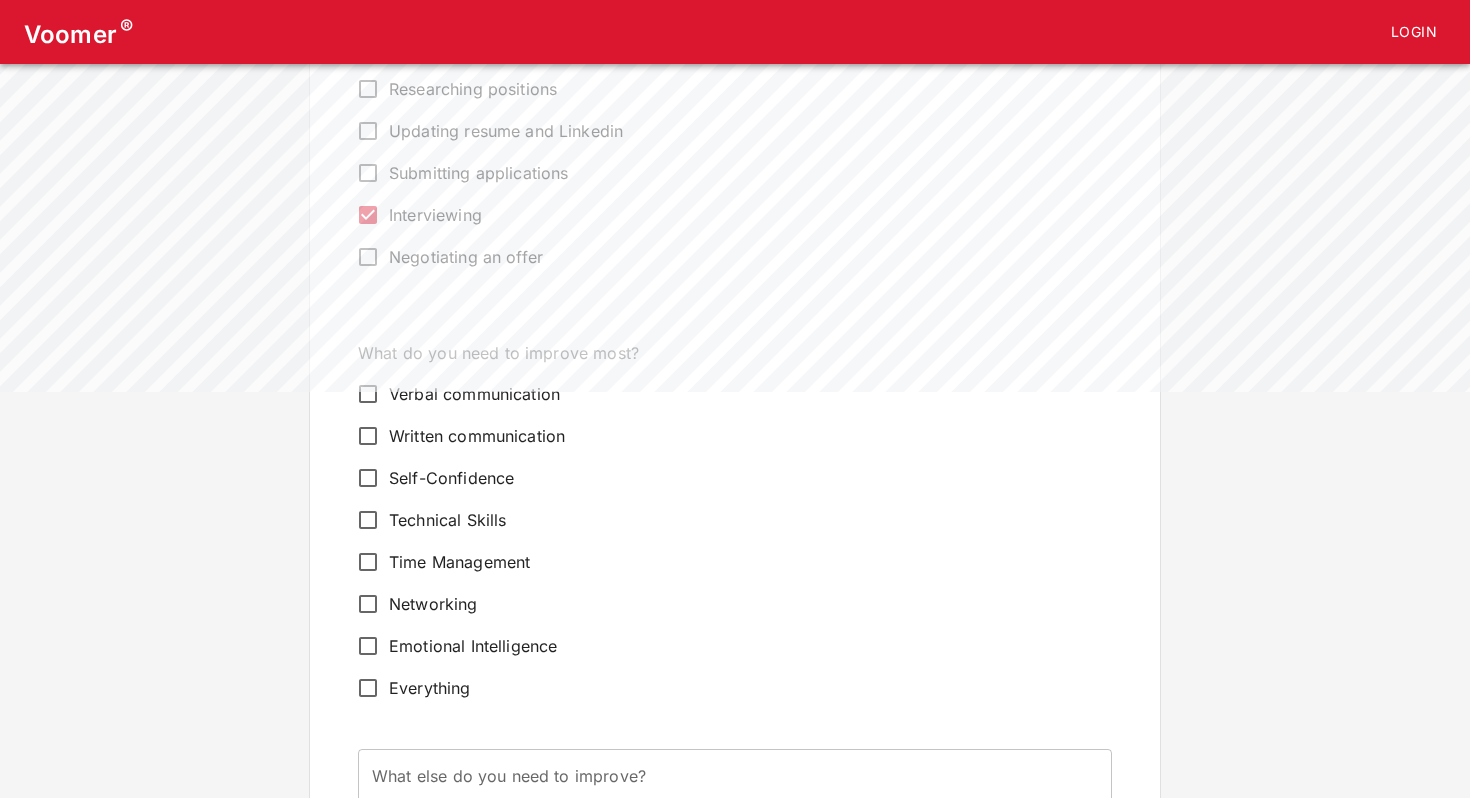 click on "Verbal communication" at bounding box center (474, 394) 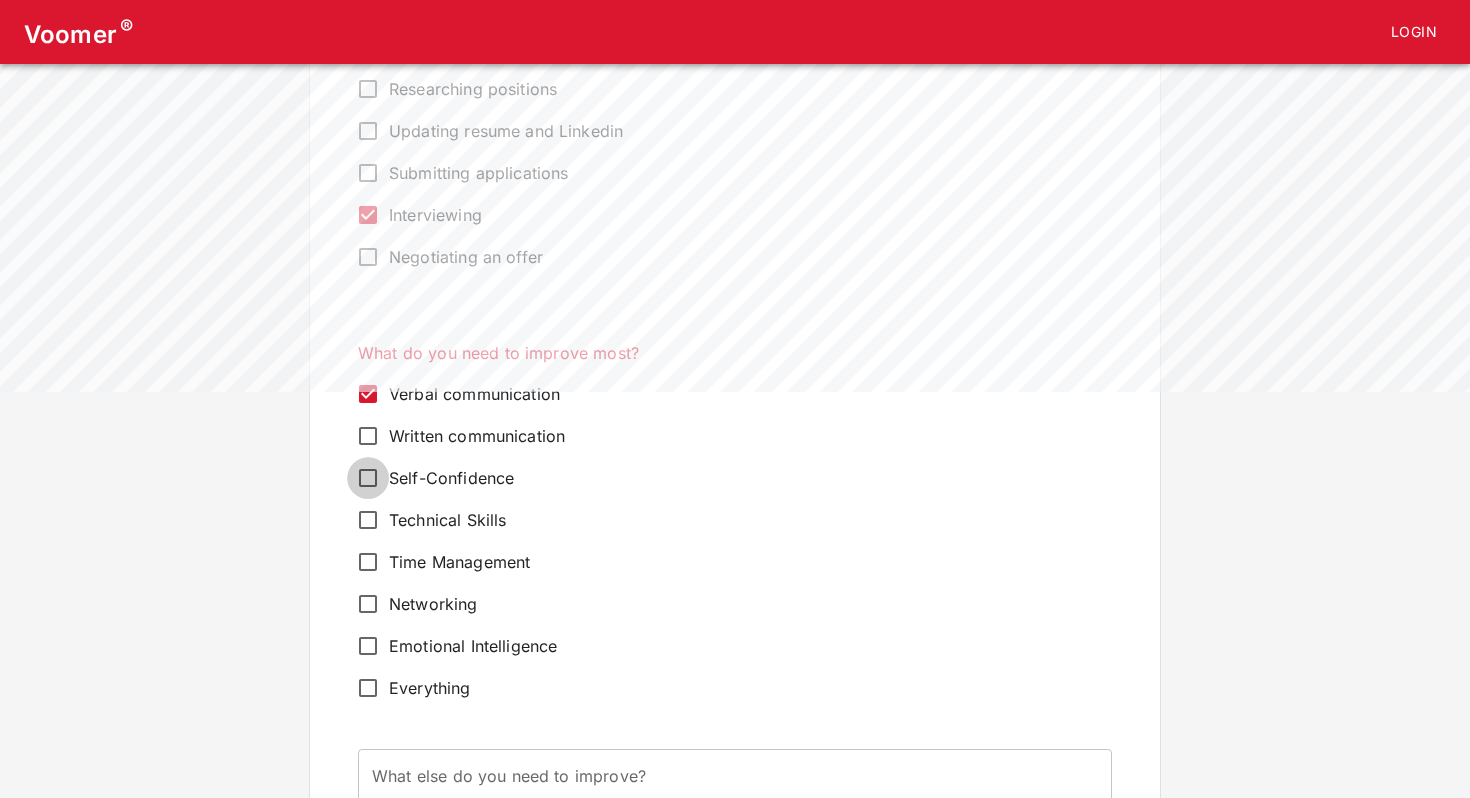 click on "Self-Confidence" at bounding box center (368, 478) 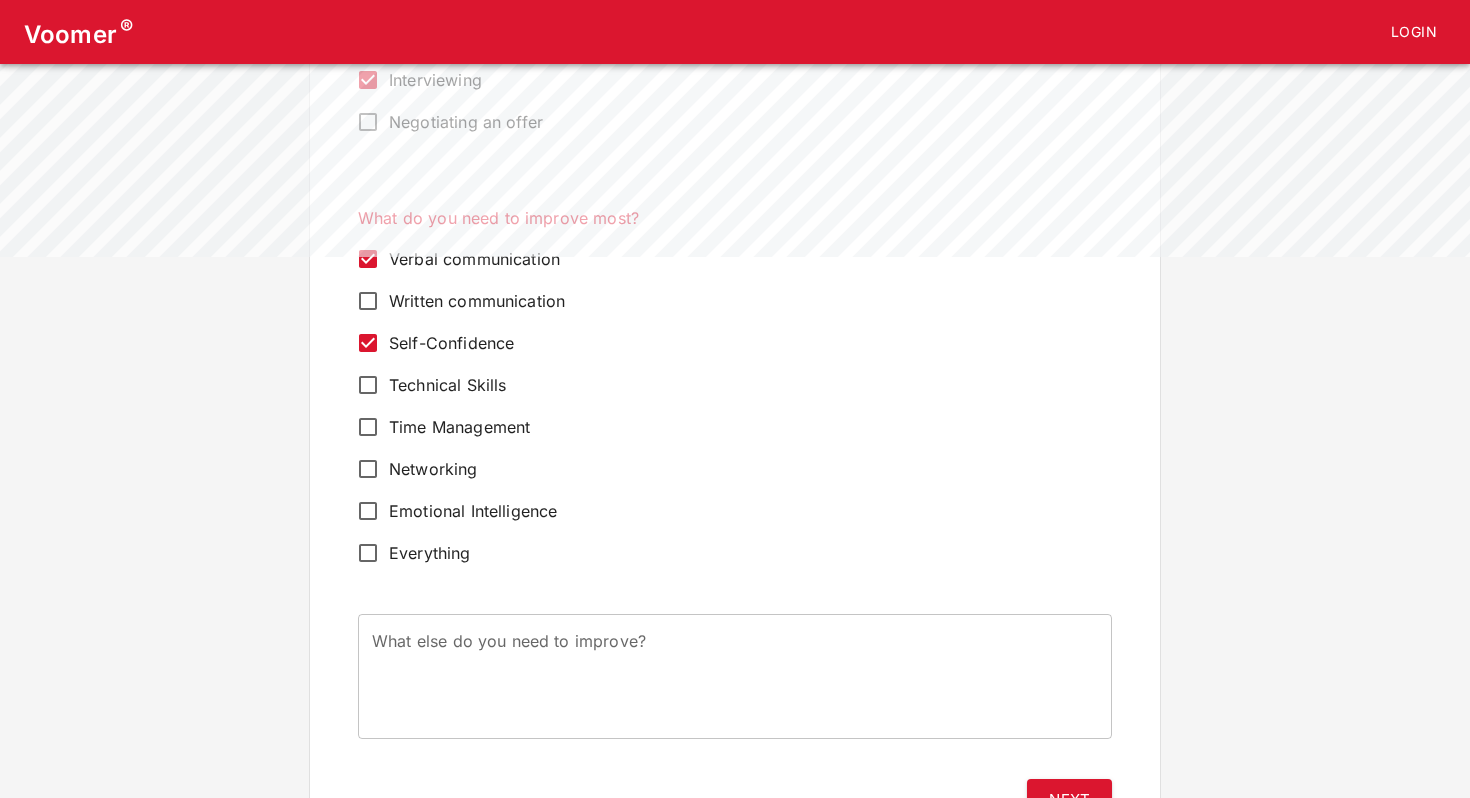 scroll, scrollTop: 540, scrollLeft: 0, axis: vertical 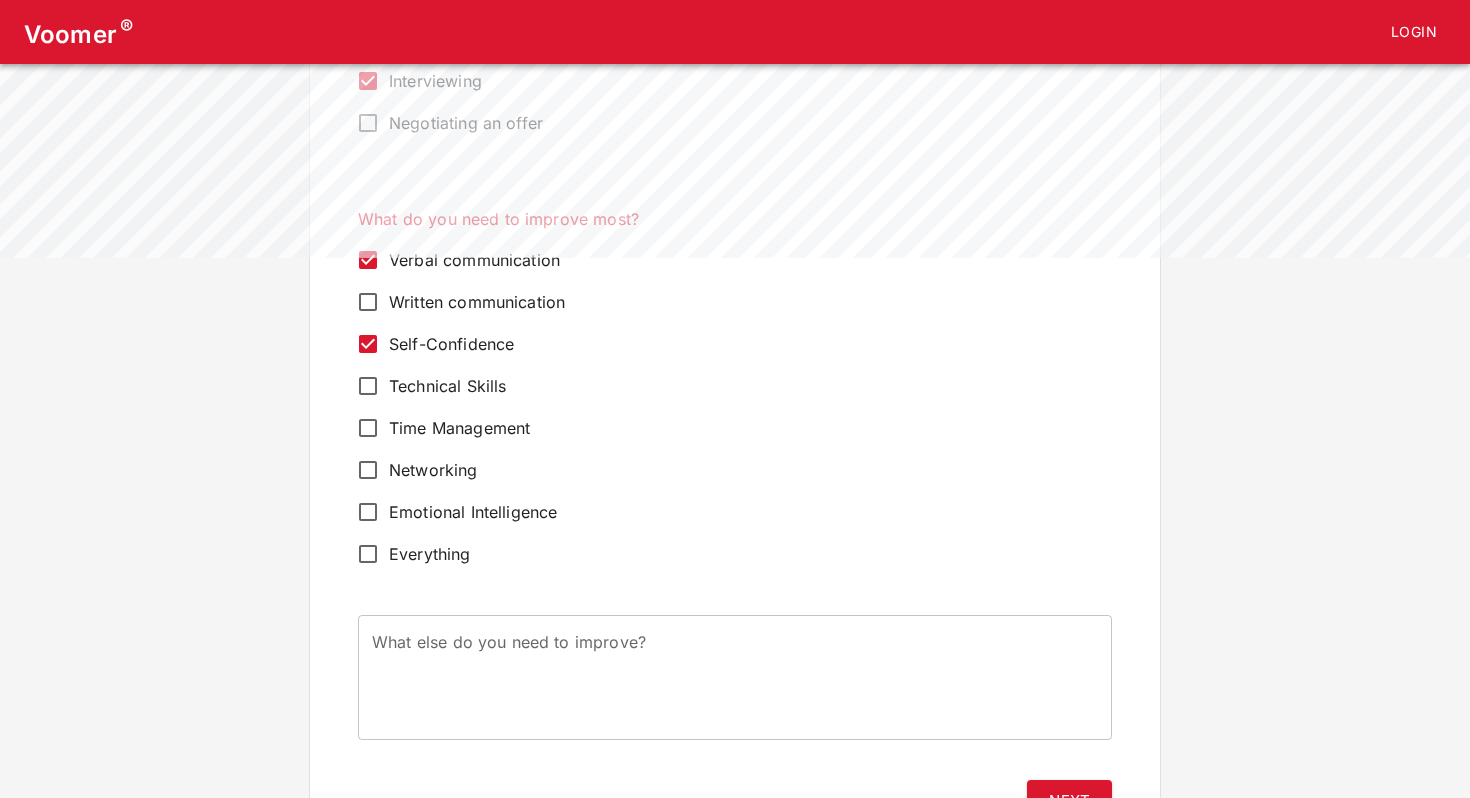 click on "Time Management" at bounding box center [459, 428] 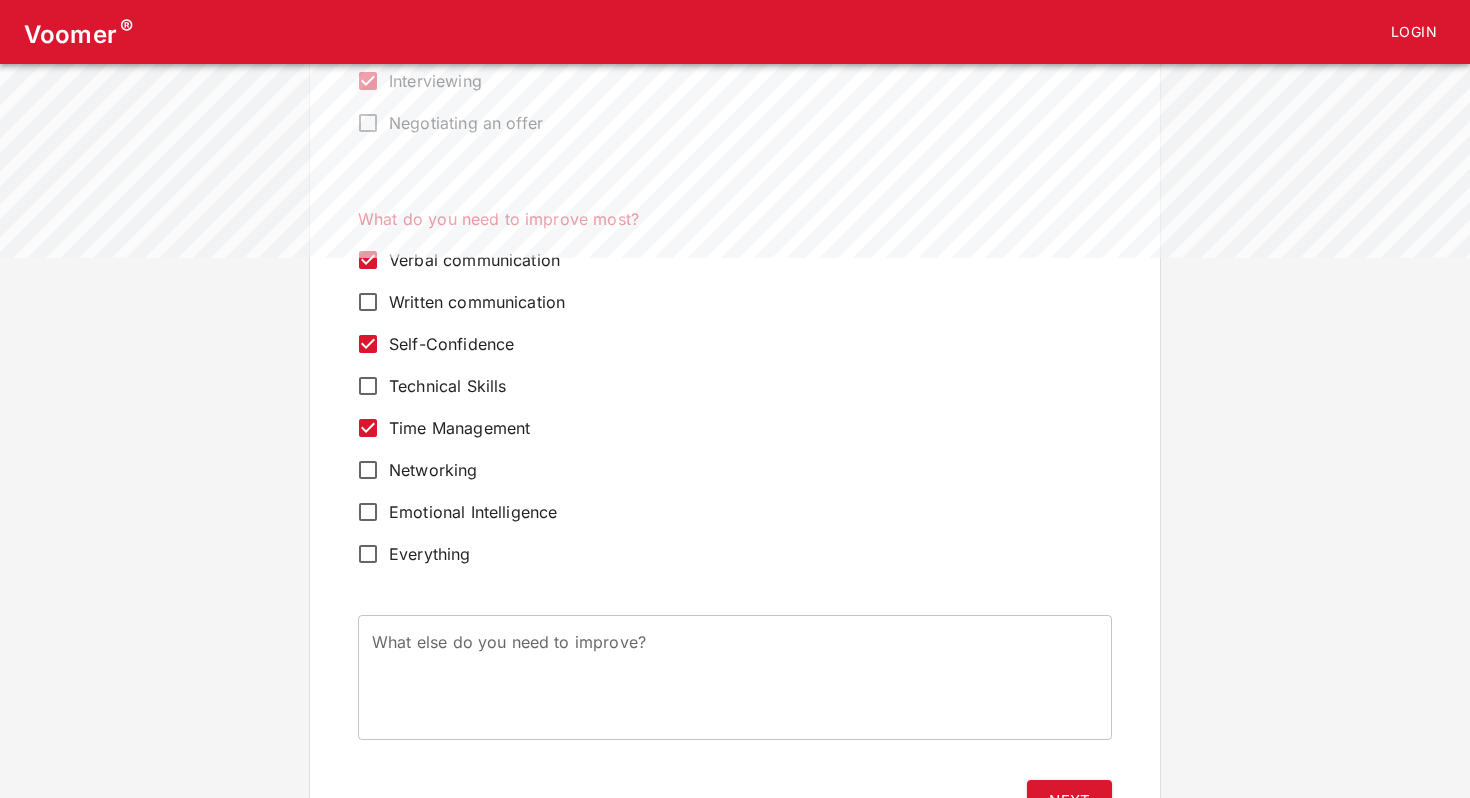 scroll, scrollTop: 637, scrollLeft: 0, axis: vertical 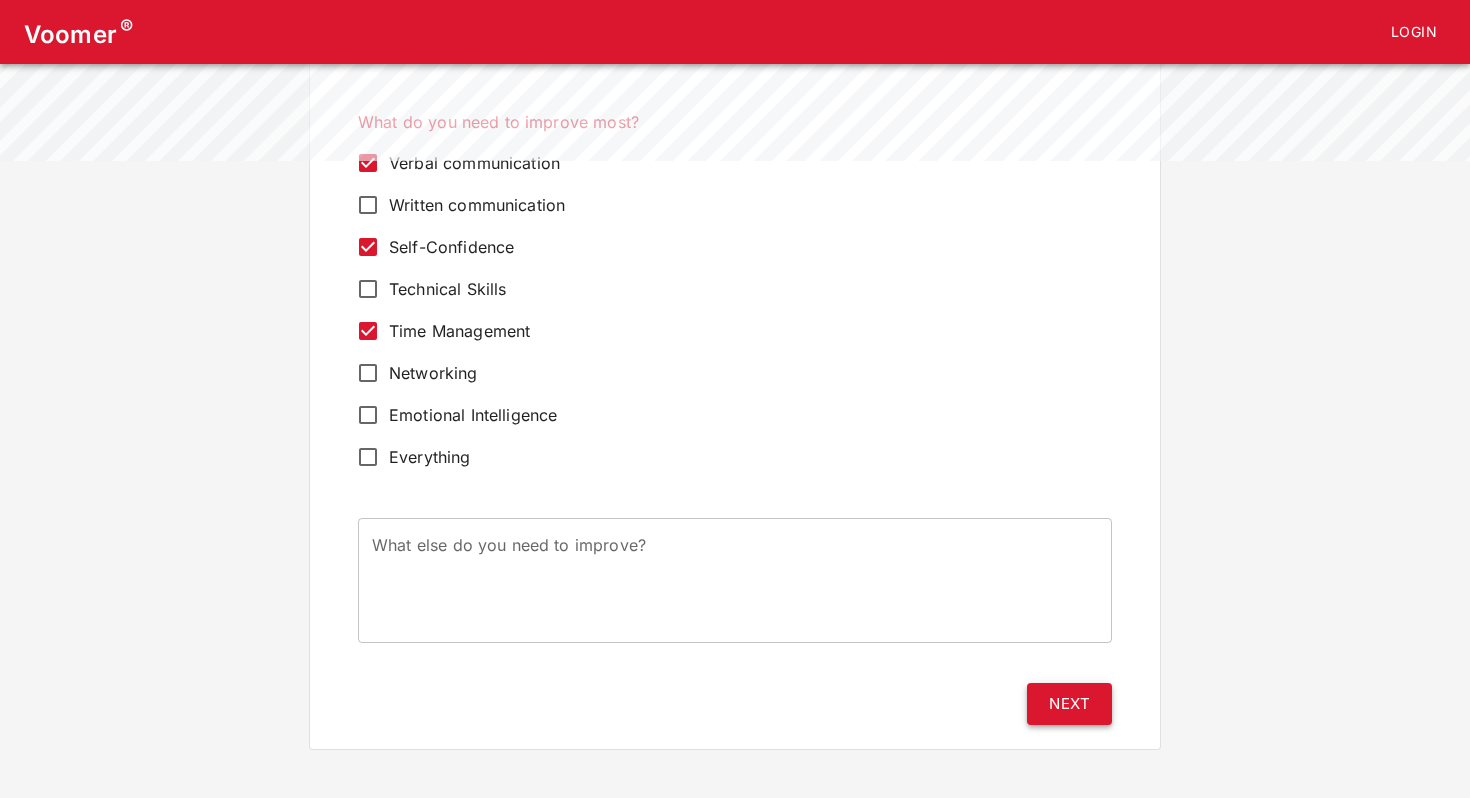 click on "Next" at bounding box center [1069, 704] 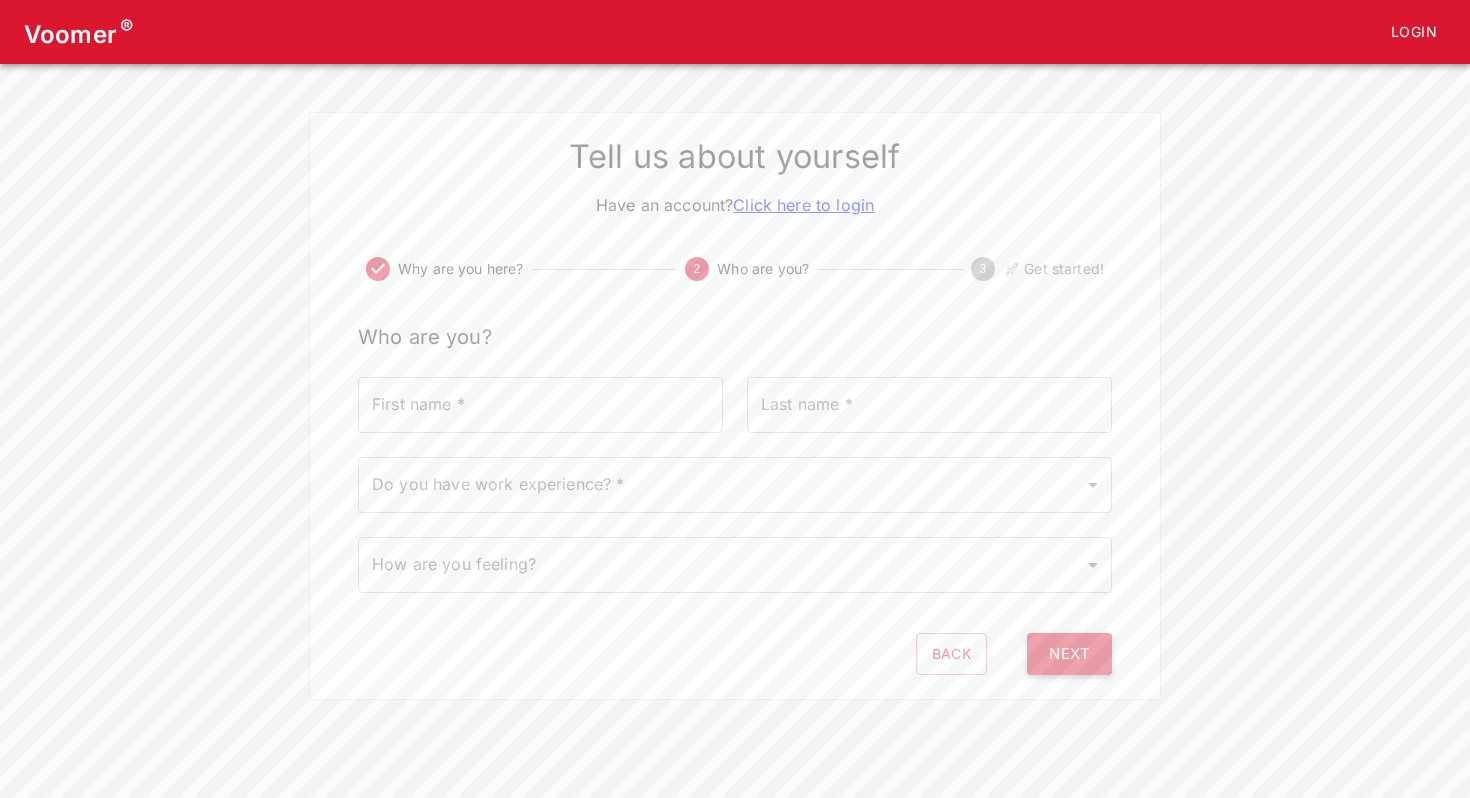 scroll, scrollTop: 0, scrollLeft: 0, axis: both 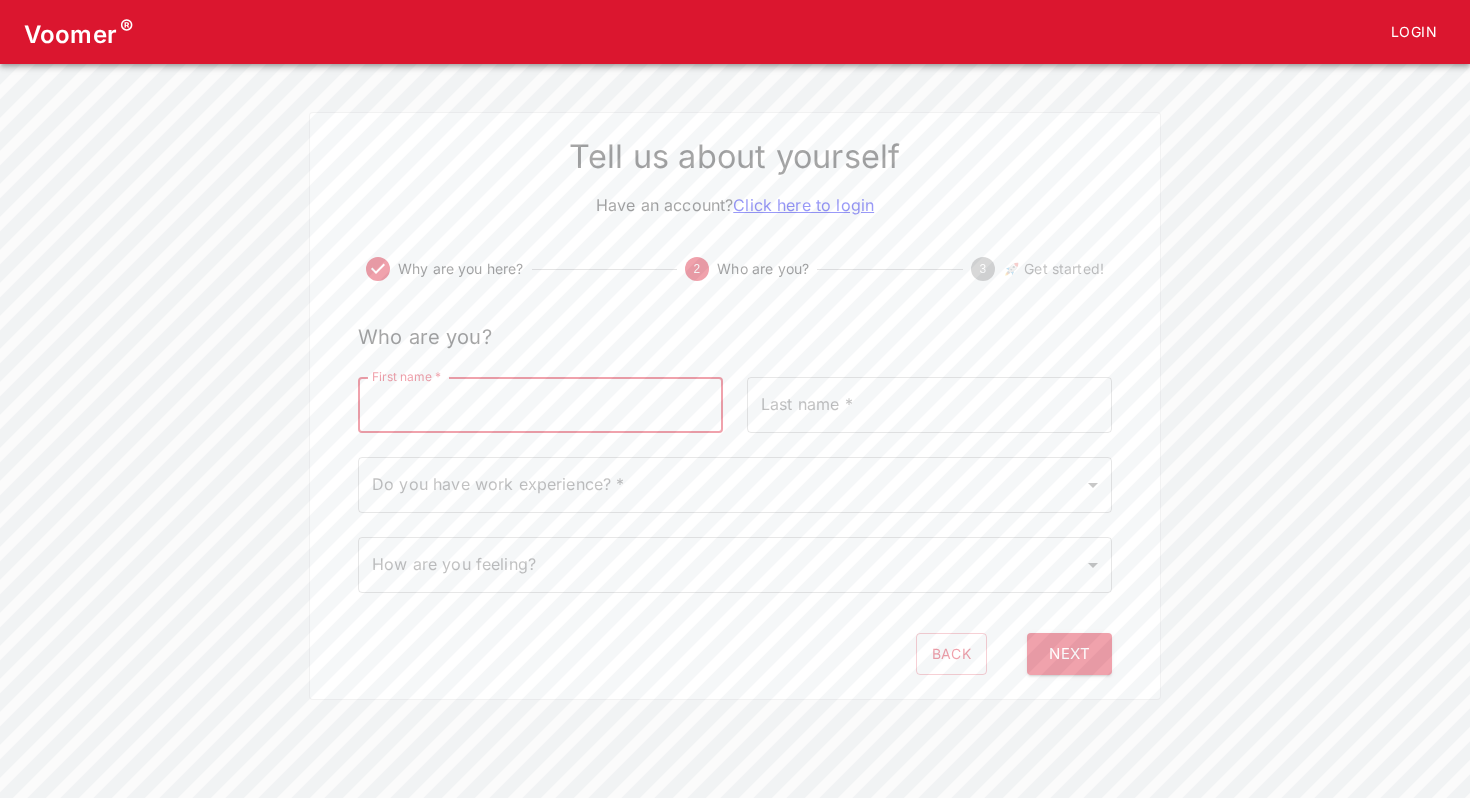 click on "First name *" at bounding box center [540, 405] 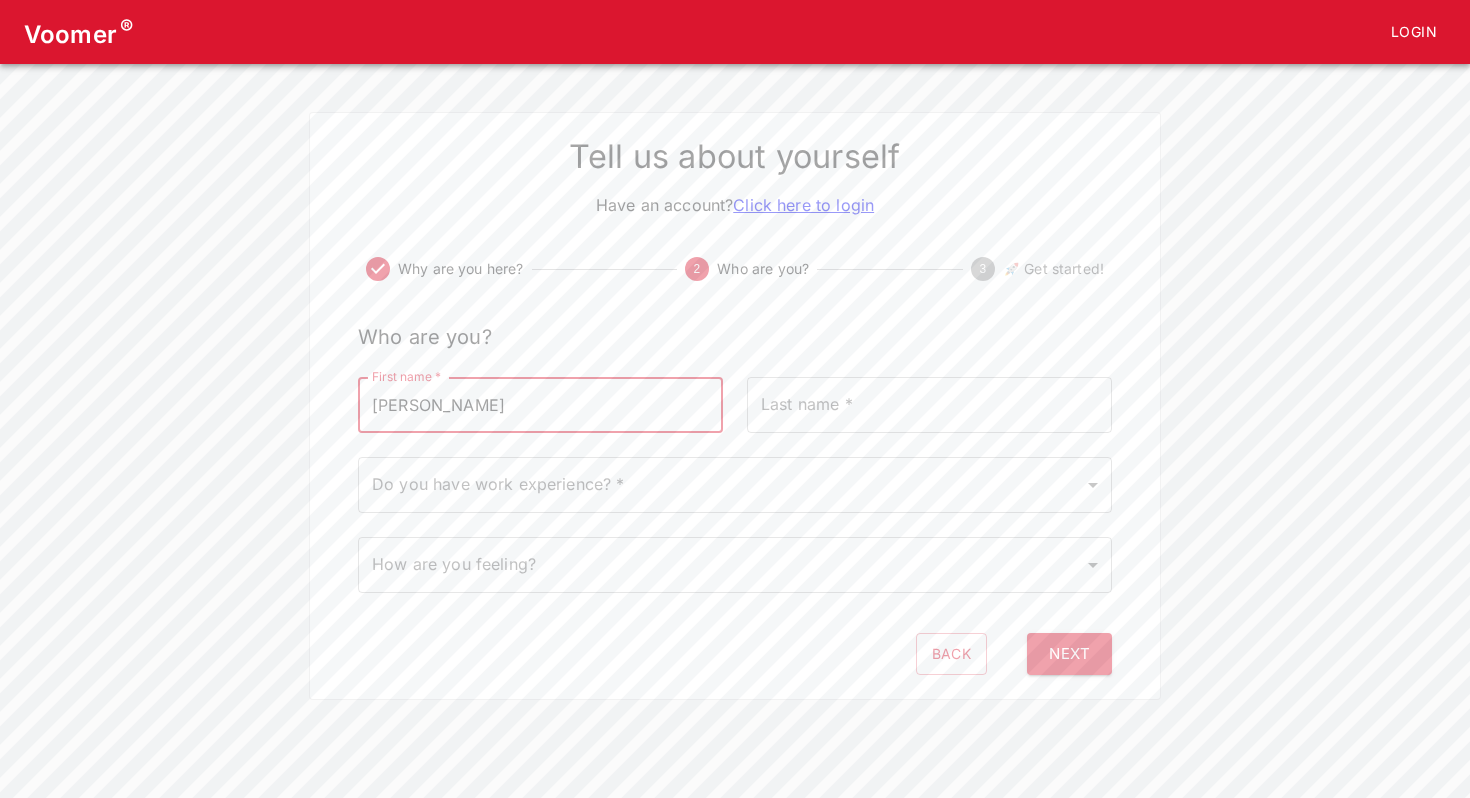 type on "Sagi" 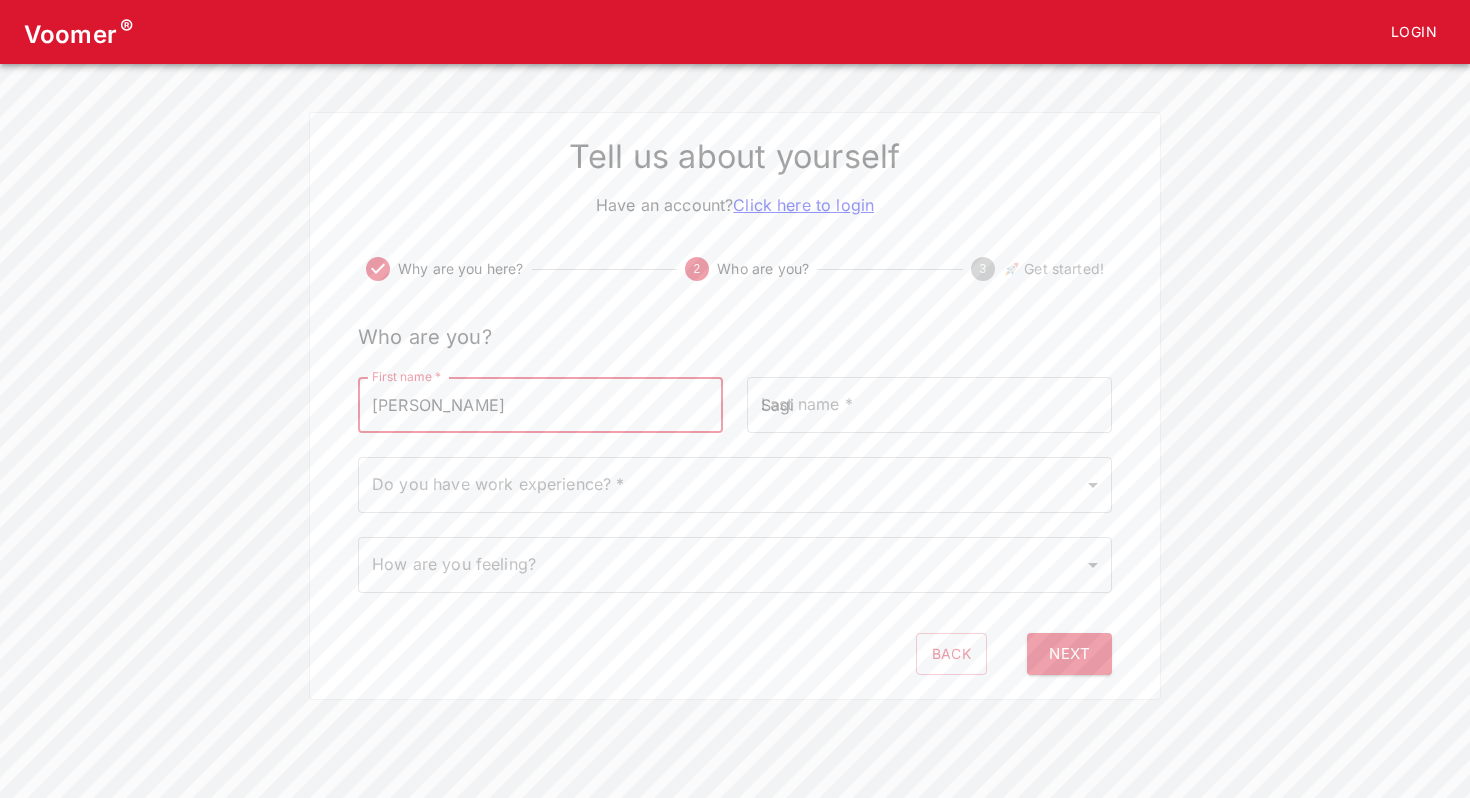 type 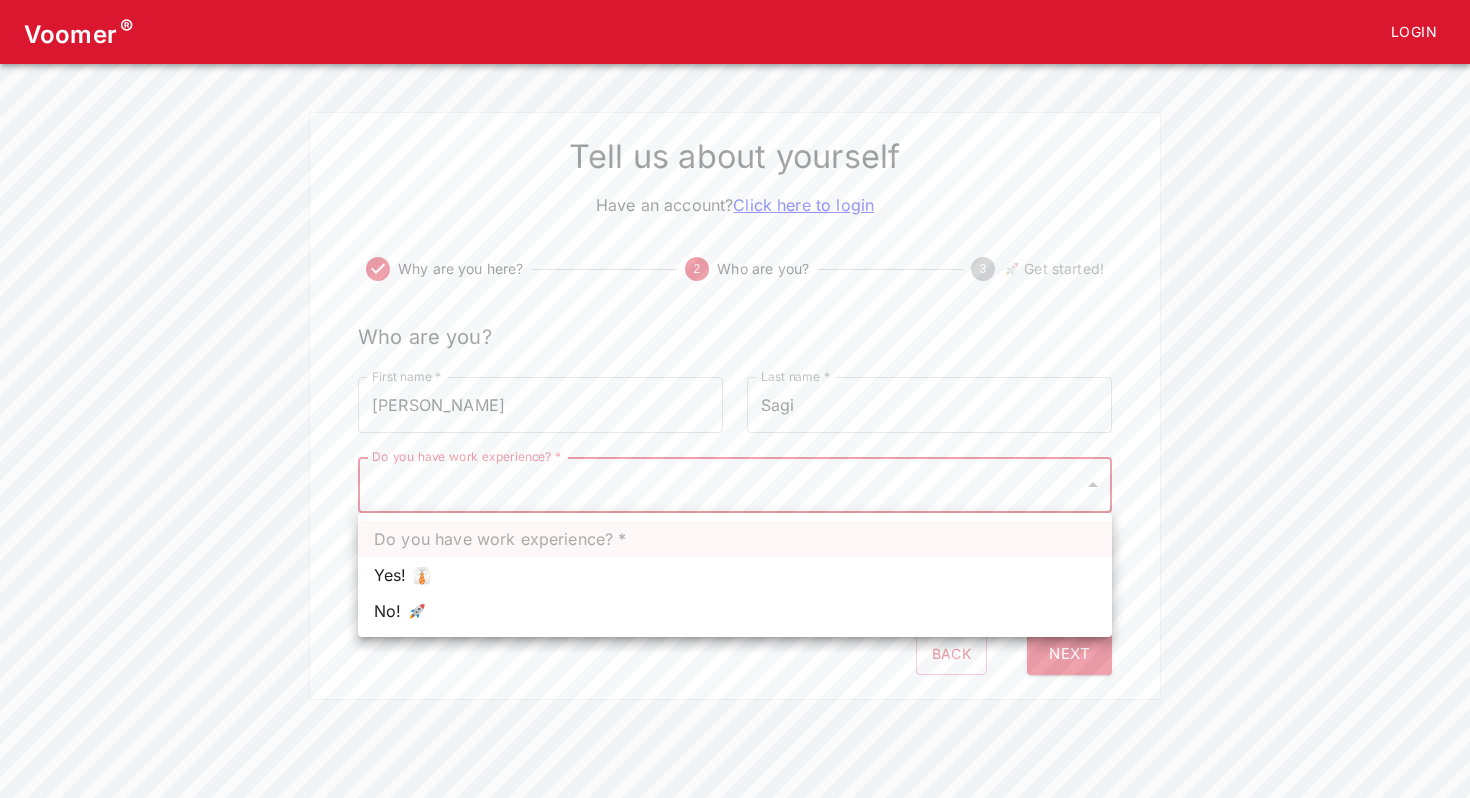 click on "Voomer ® Login Tell us about yourself Have an account?  Click here to login Why are you here? 2 Who are you? 3 🚀 Get started! Who are you? First name * [PERSON_NAME] First name * Last name * [PERSON_NAME] Last name * Do you have work experience? * ​ Do you have work experience? * How are you feeling? ​ How are you feeling? Back Next Do you have work experience? * Yes! 👔 No! 🚀" at bounding box center [735, 350] 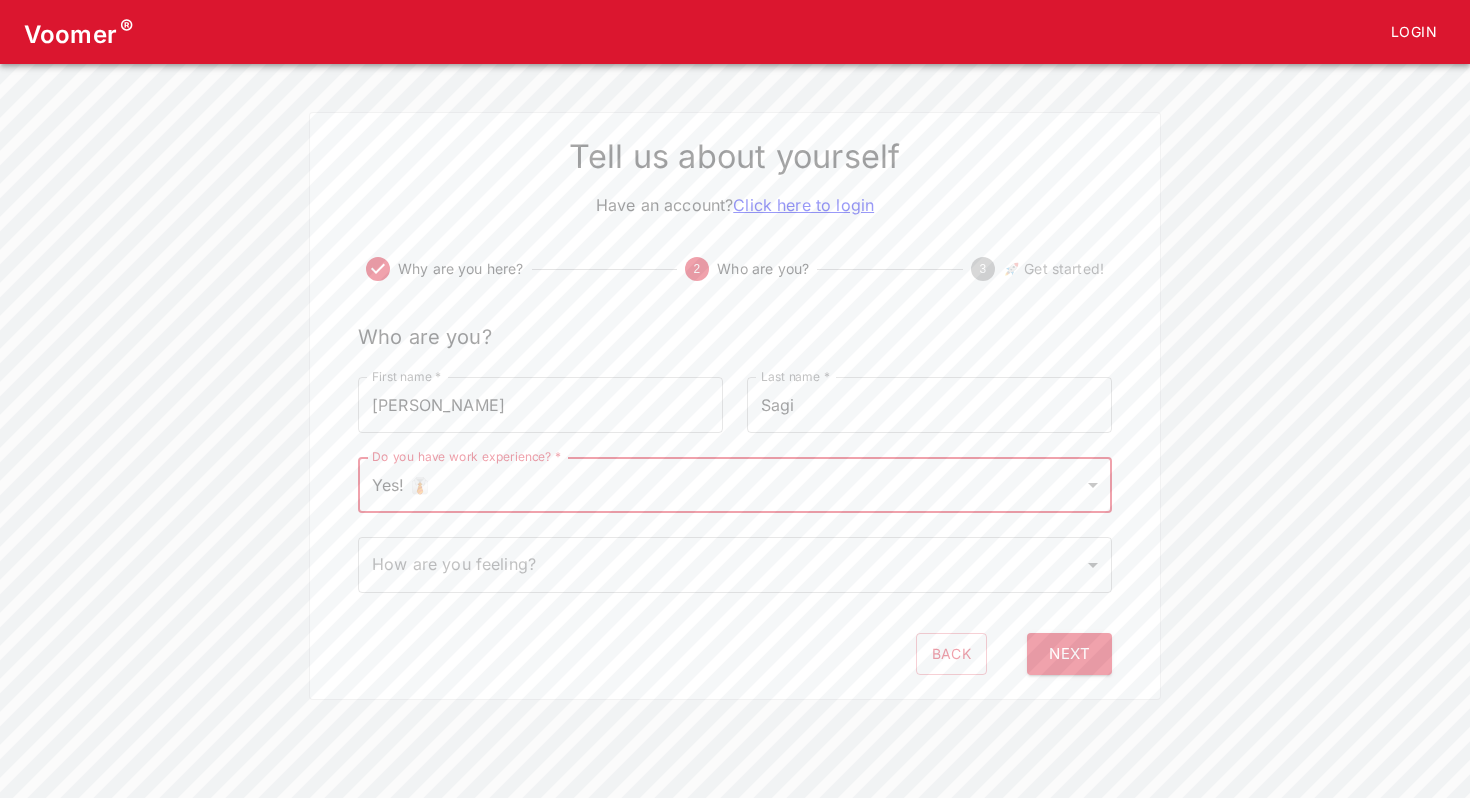 click on "Voomer ® Login Tell us about yourself Have an account?  Click here to login Why are you here? 2 Who are you? 3 🚀 Get started! Who are you? First name * [PERSON_NAME] First name * Last name * [PERSON_NAME] Last name * Do you have work experience? * Yes! 👔 1 Do you have work experience? * How are you feeling? ​ How are you feeling? Back Next" at bounding box center (735, 350) 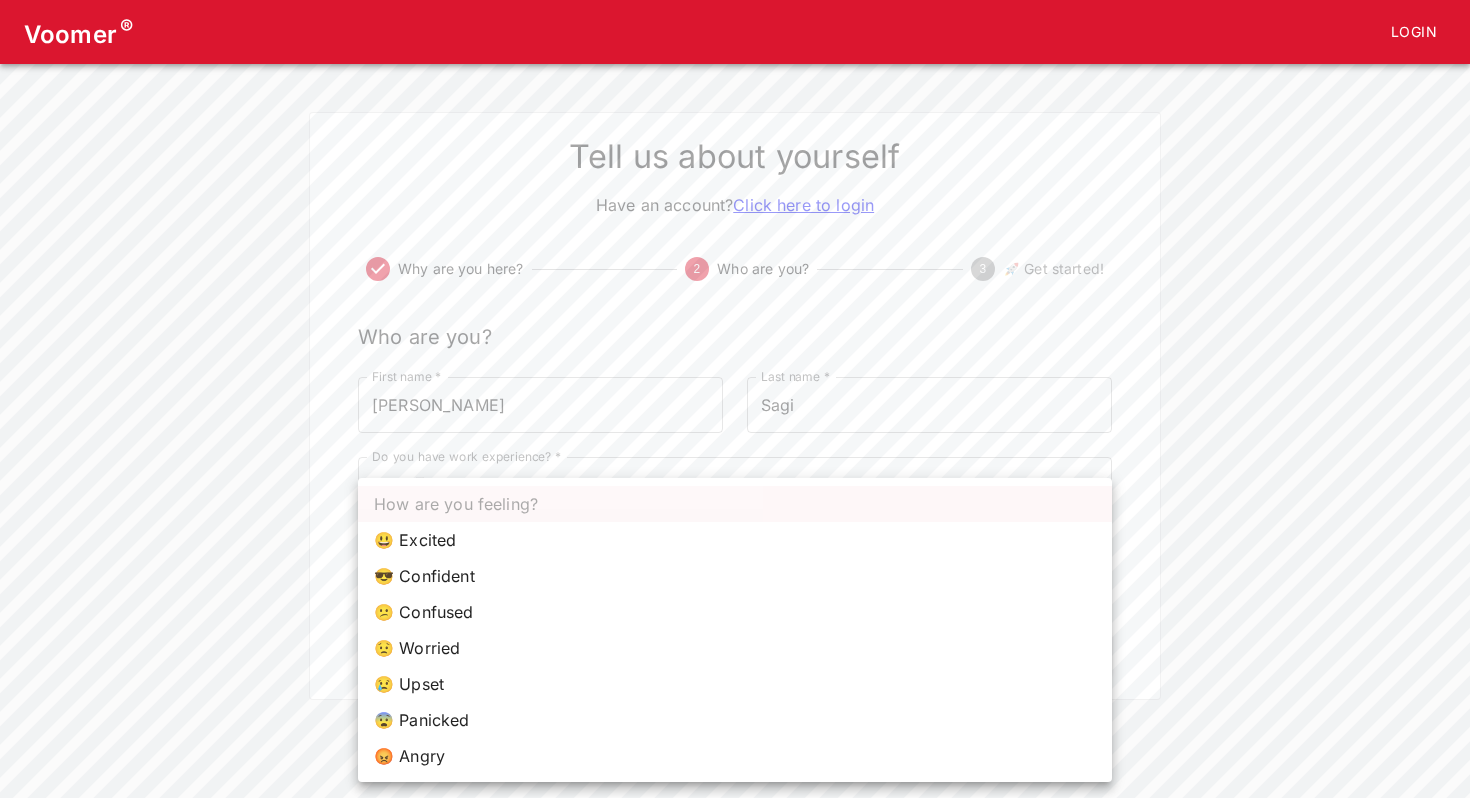 click on "😕 Confused" at bounding box center [735, 612] 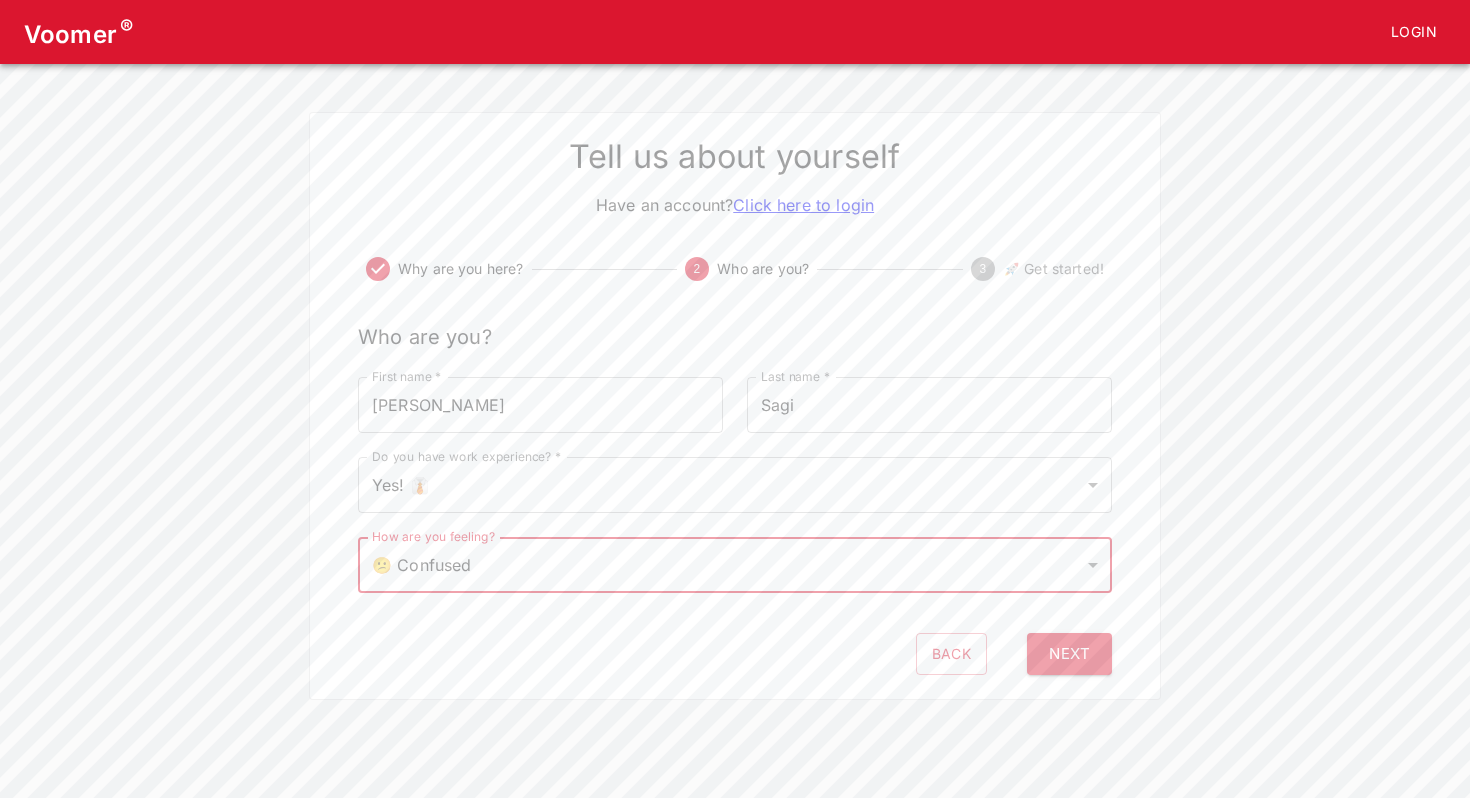 click on "Voomer ® Login Tell us about yourself Have an account?  Click here to login Why are you here? 2 Who are you? 3 🚀 Get started! Who are you? First name * [PERSON_NAME] First name * Last name * [PERSON_NAME] Last name * Do you have work experience? * Yes! 👔 1 Do you have work experience? * How are you feeling? 😕 Confused confused How are you feeling? Back Next" at bounding box center (735, 350) 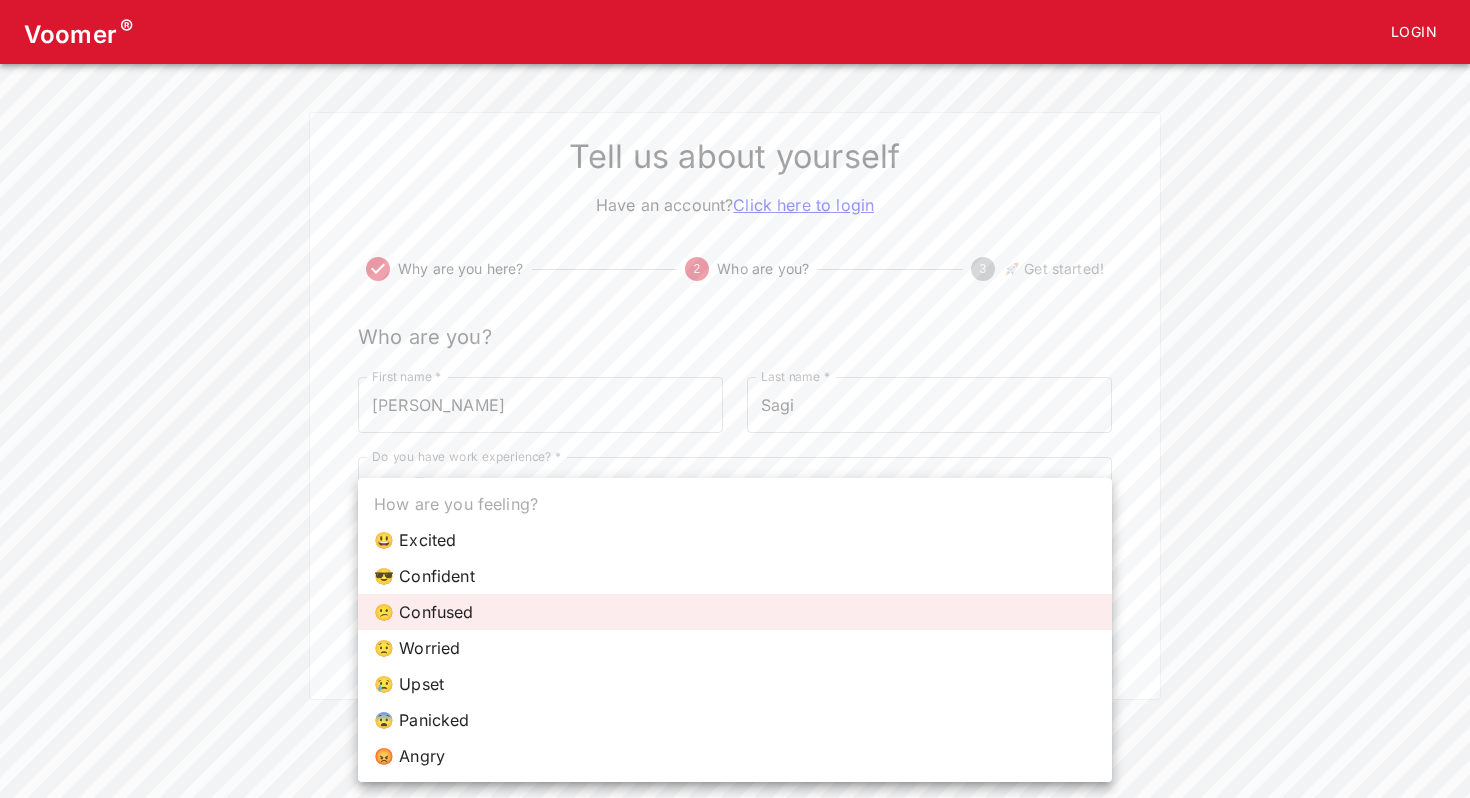 click on "😎 Confident" at bounding box center (735, 576) 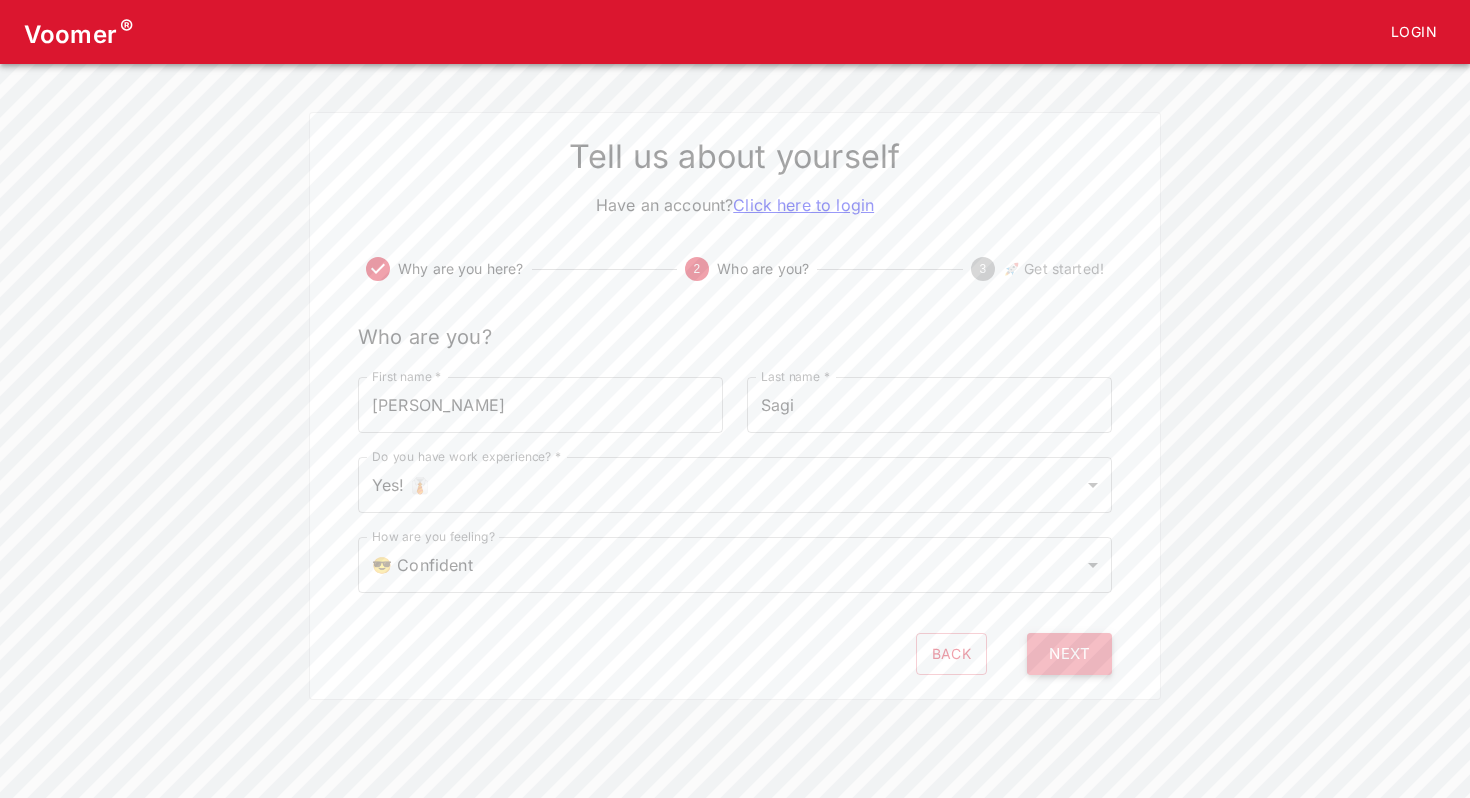 click on "Next" at bounding box center [1069, 654] 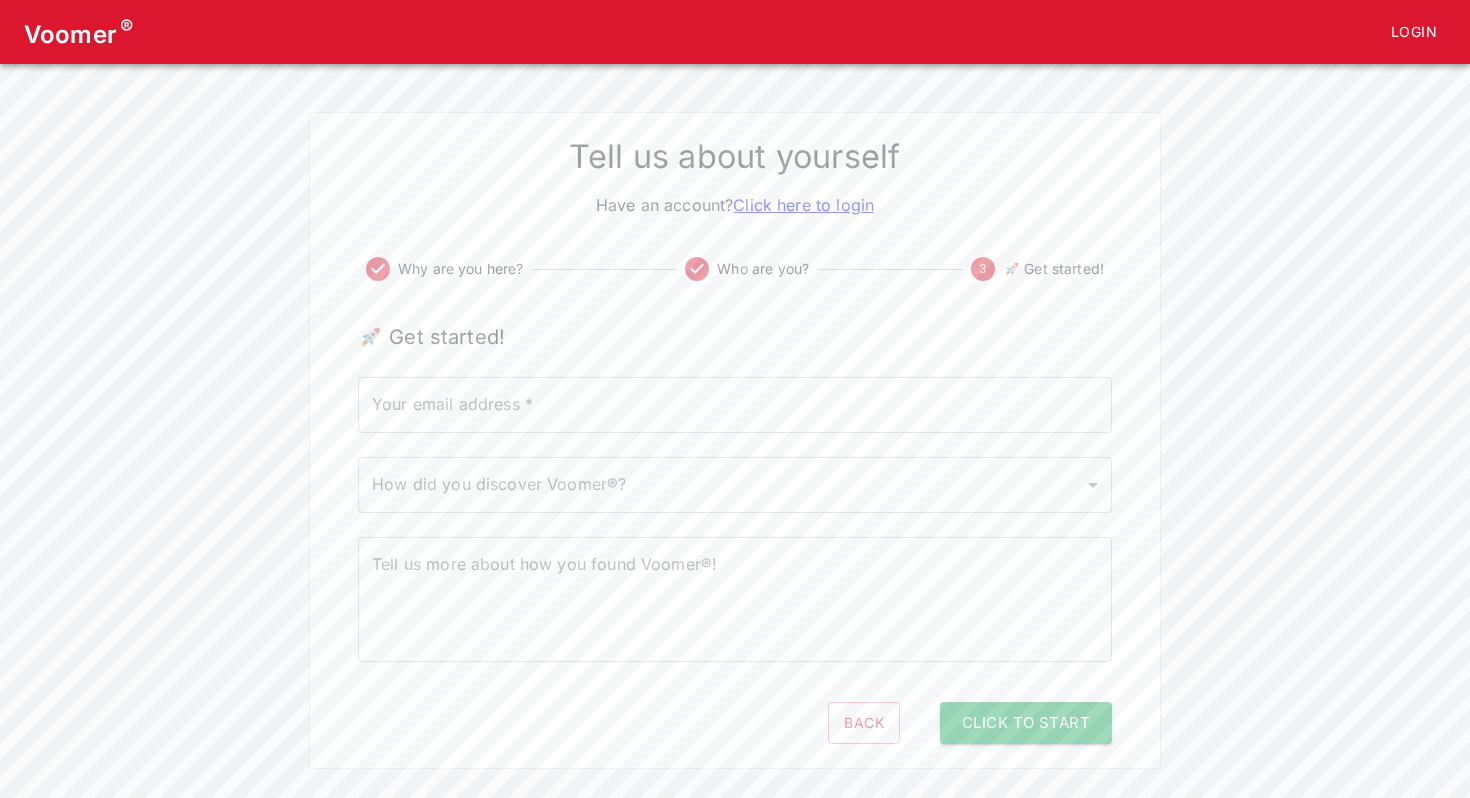 click on "Your email address *" at bounding box center [735, 405] 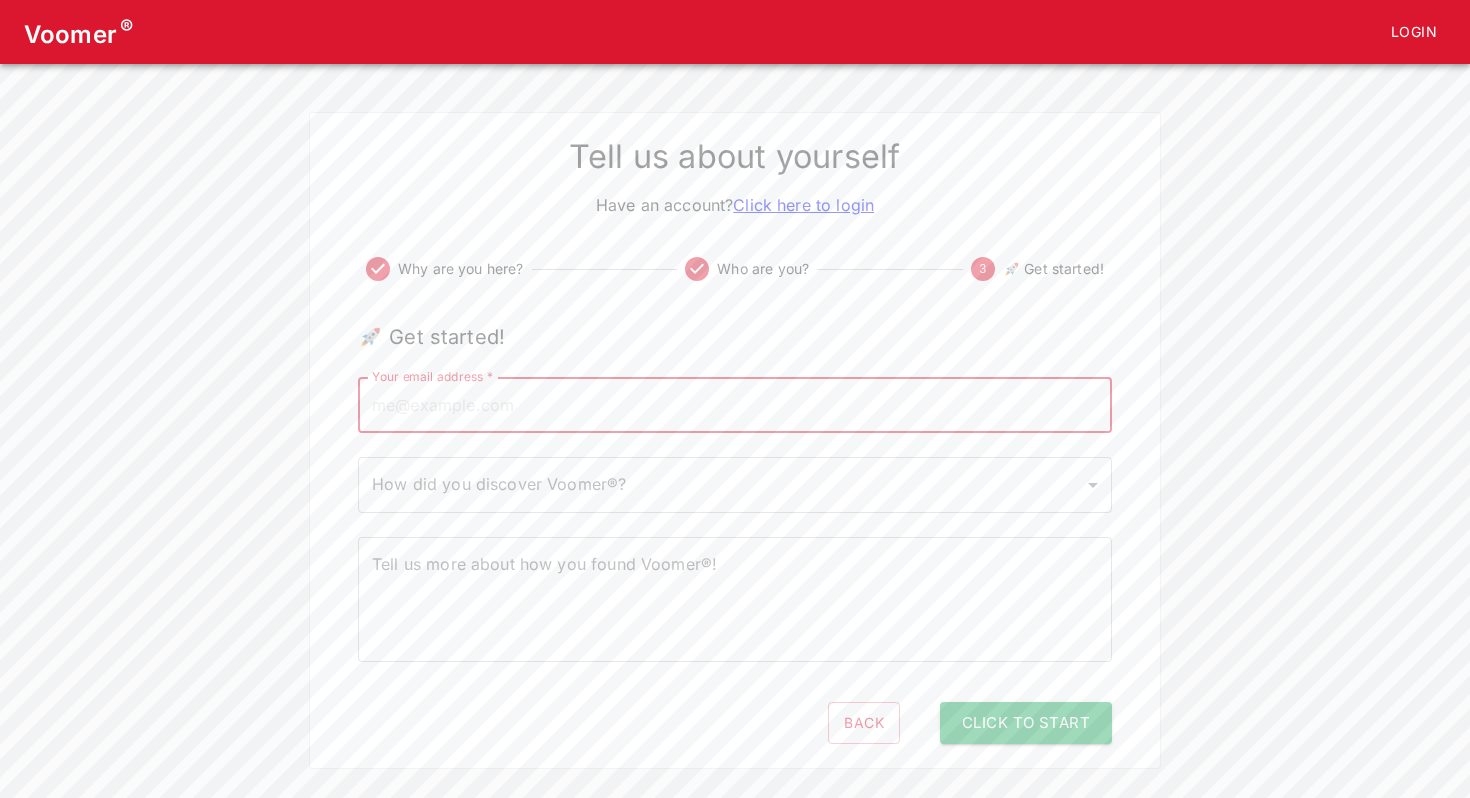 type on "[EMAIL_ADDRESS][DOMAIN_NAME]" 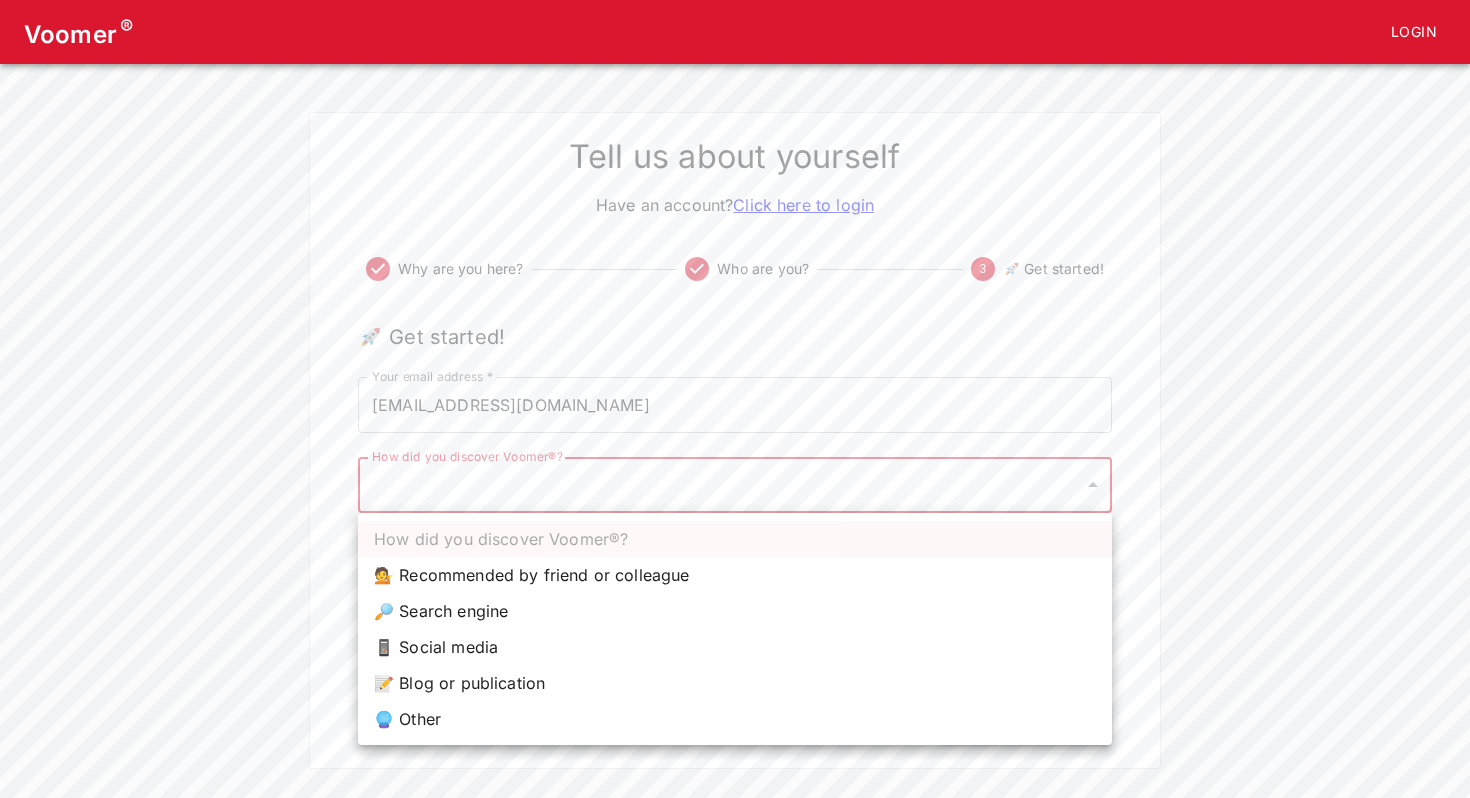 click on "Voomer ® Login Tell us about yourself Have an account?  Click here to login Why are you here? Who are you? 3 🚀 Get started! 🚀 Get started! Your email address * [EMAIL_ADDRESS][DOMAIN_NAME] Your email address * How did you discover Voomer®? ​ How did you discover Voomer®? Tell us more about how you found Voomer®! x Tell us more about how you found Voomer®! Back Click to Start How did you discover Voomer®? 💁 Recommended by friend or colleague 🔎 Search engine 📱 Social media 📝 Blog or publication 🔮 Other" at bounding box center (735, 384) 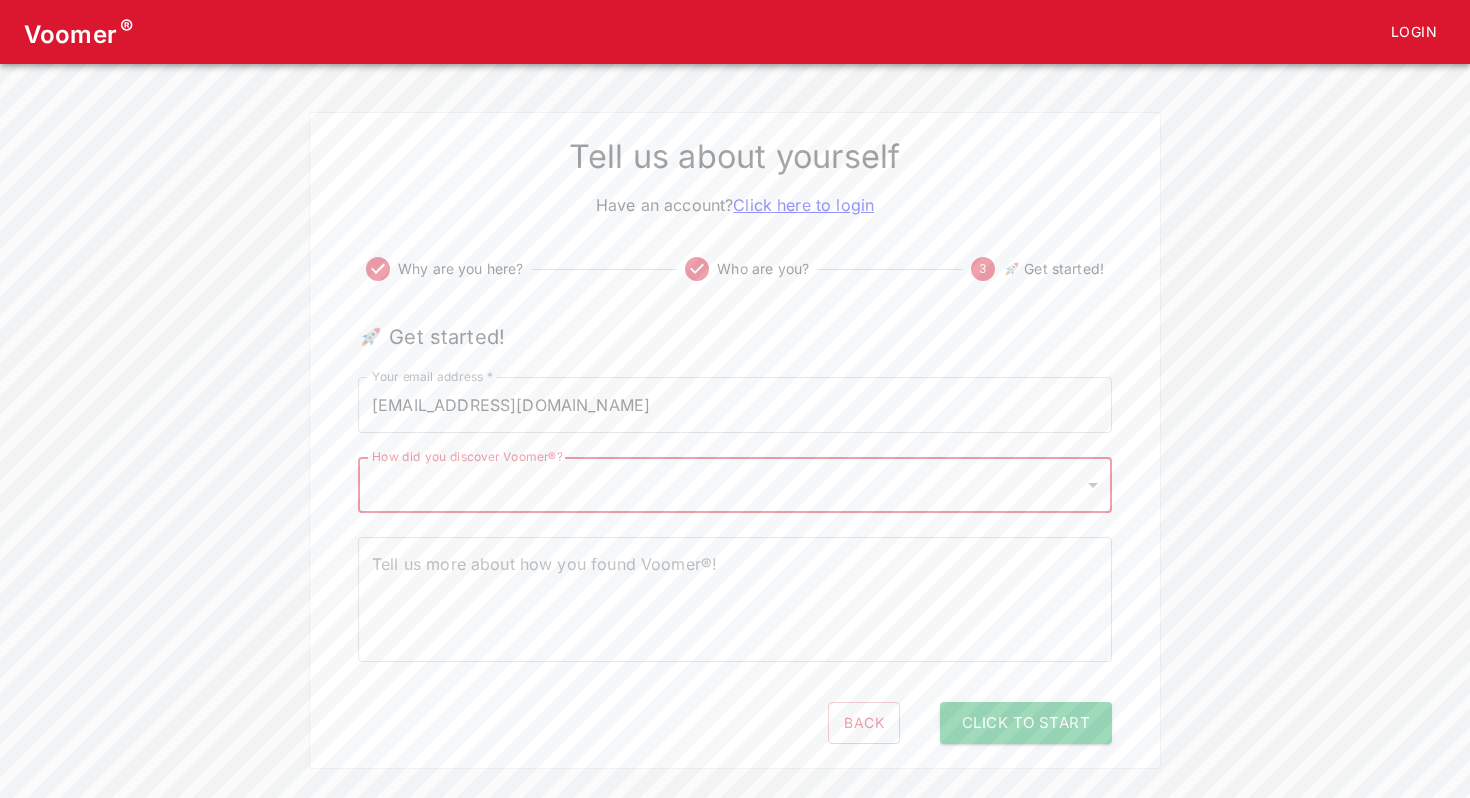 click on "Tell us more about how you found Voomer®!" at bounding box center (735, 600) 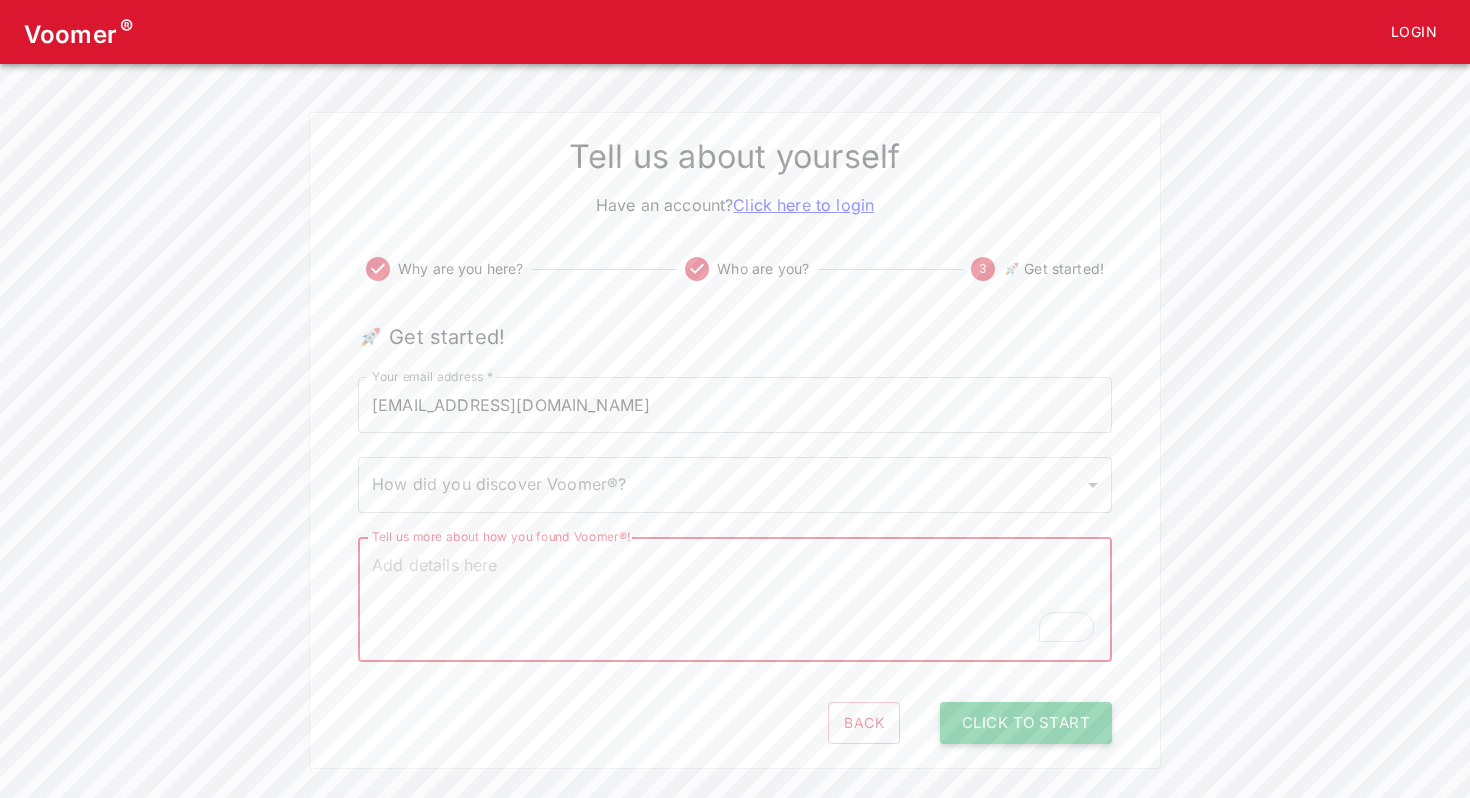 click on "Click to Start" at bounding box center (1026, 723) 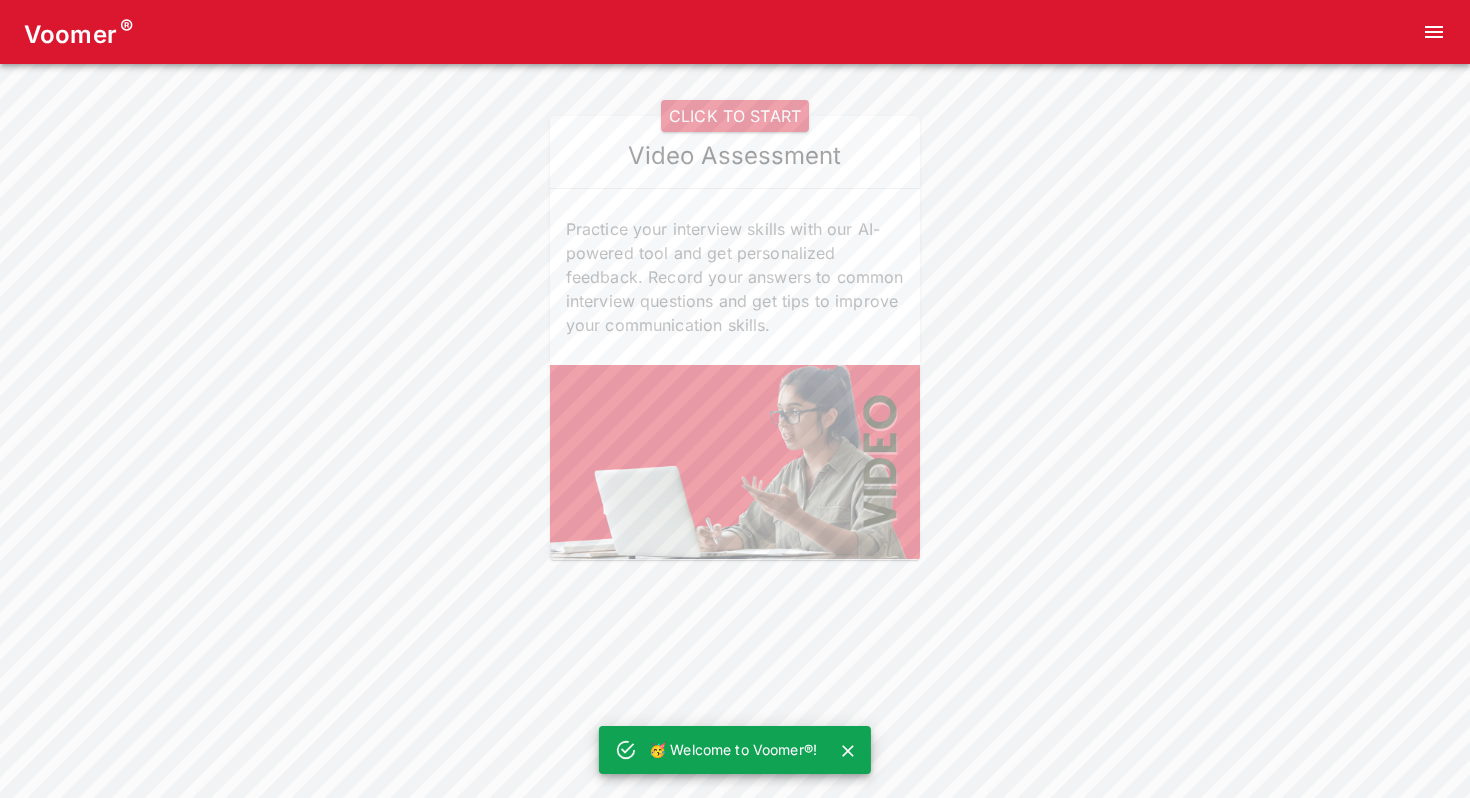 click at bounding box center [735, 462] 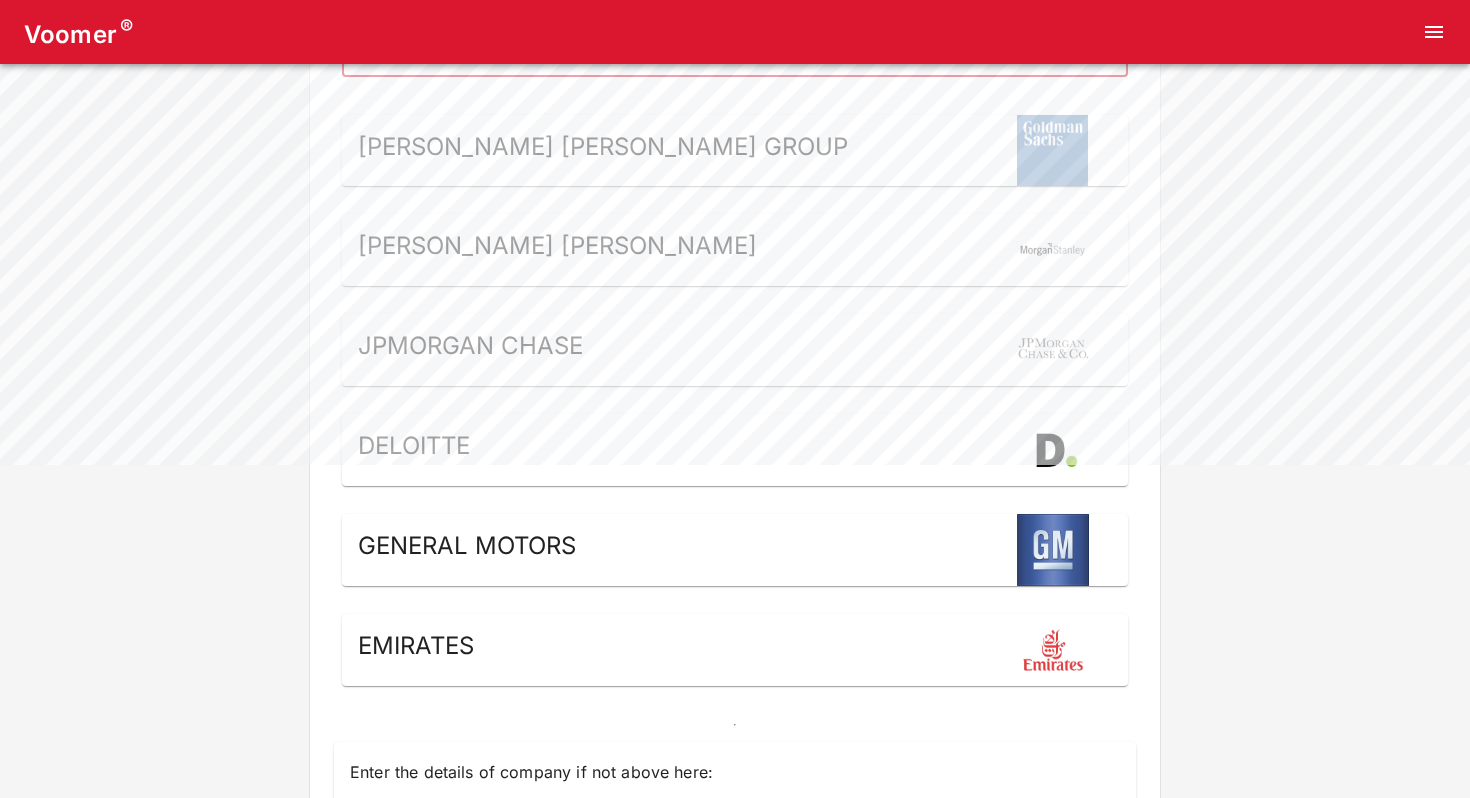 scroll, scrollTop: 628, scrollLeft: 0, axis: vertical 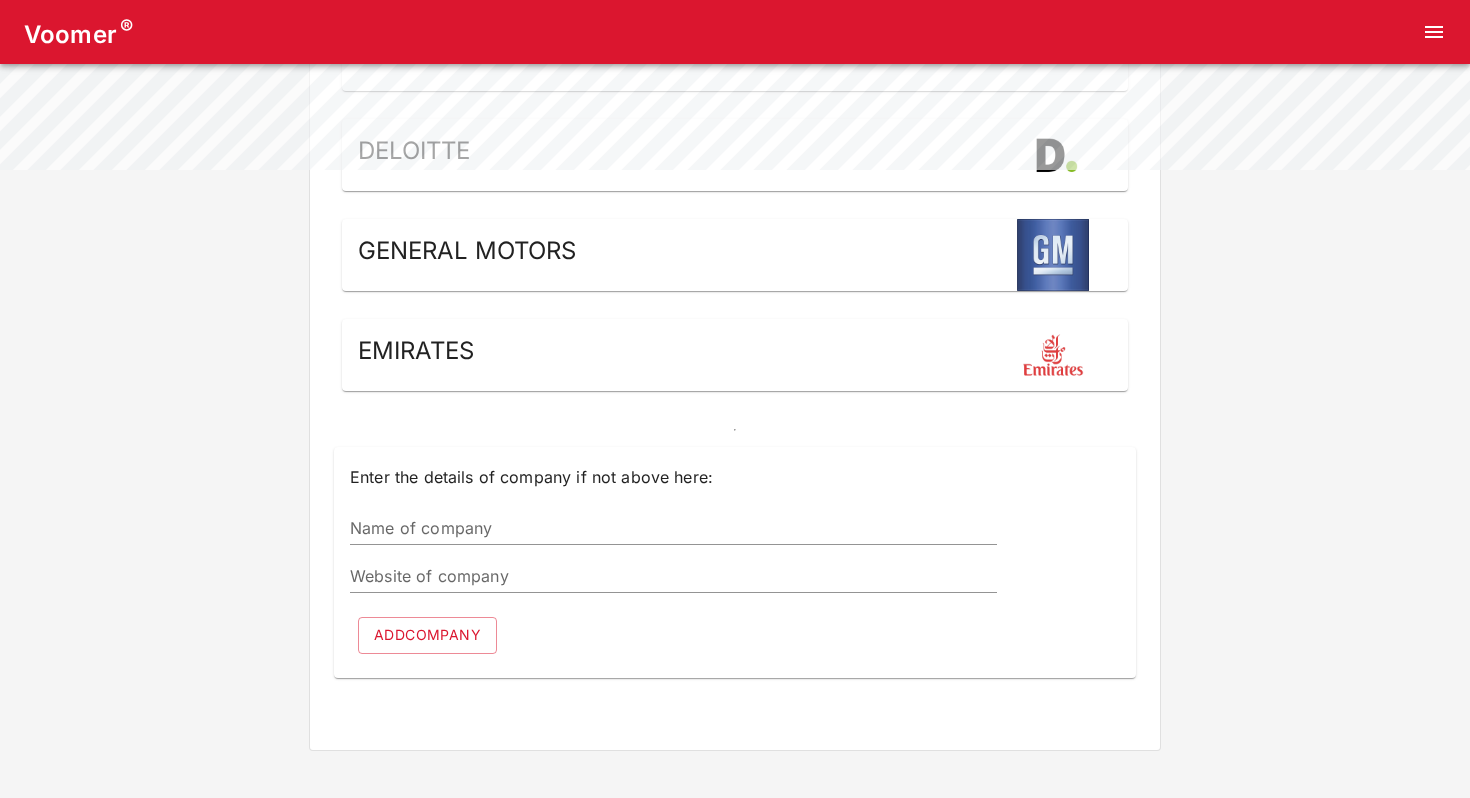 click on "Name of company" at bounding box center [673, 529] 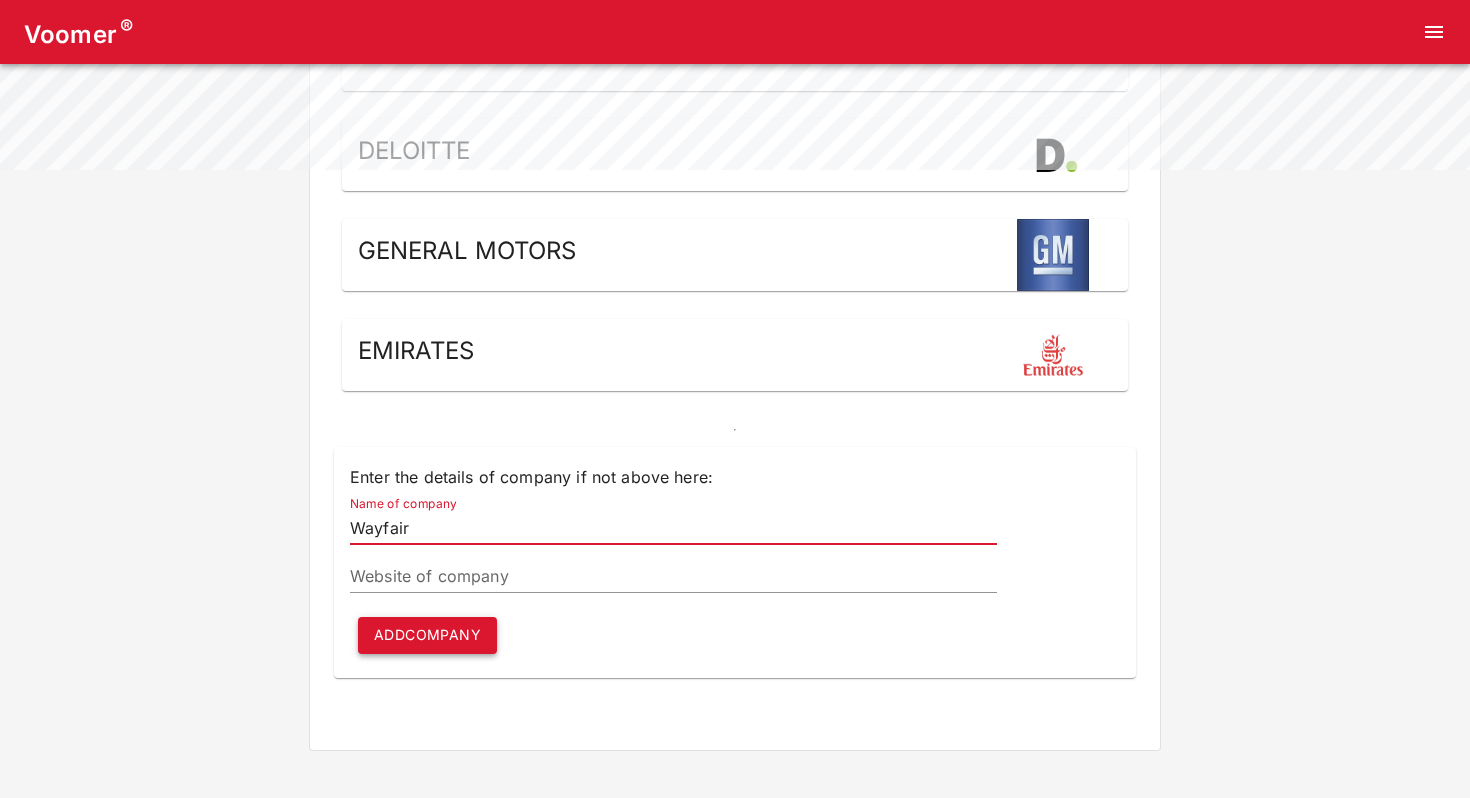 type on "Wayfair" 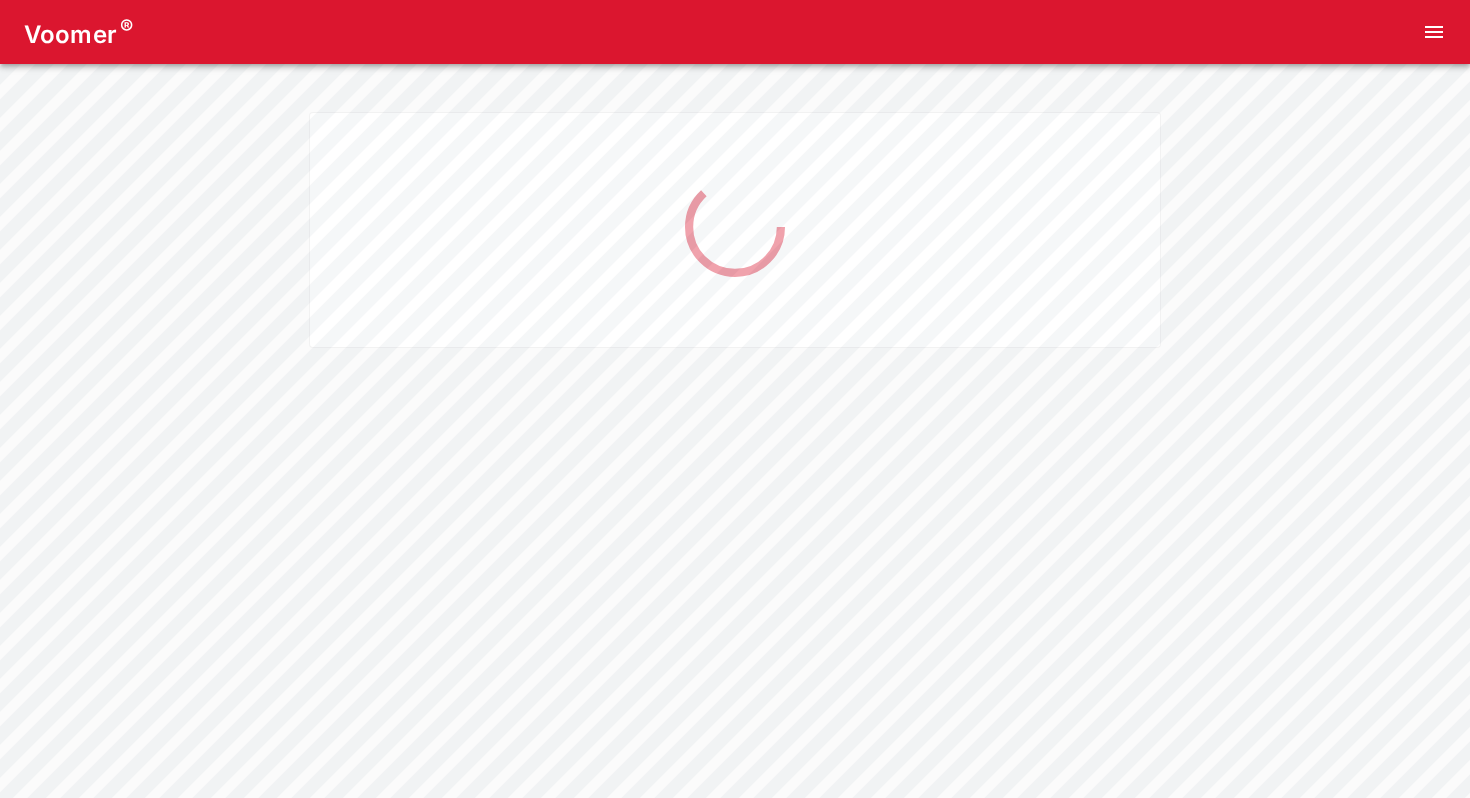 scroll, scrollTop: 0, scrollLeft: 0, axis: both 